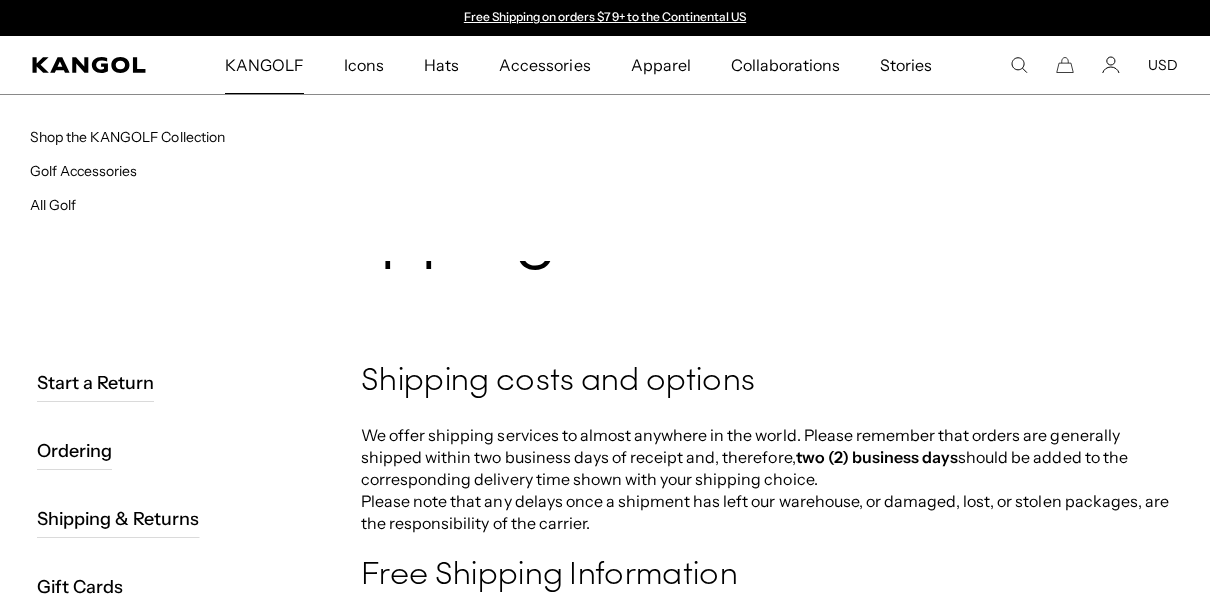 scroll, scrollTop: 0, scrollLeft: 0, axis: both 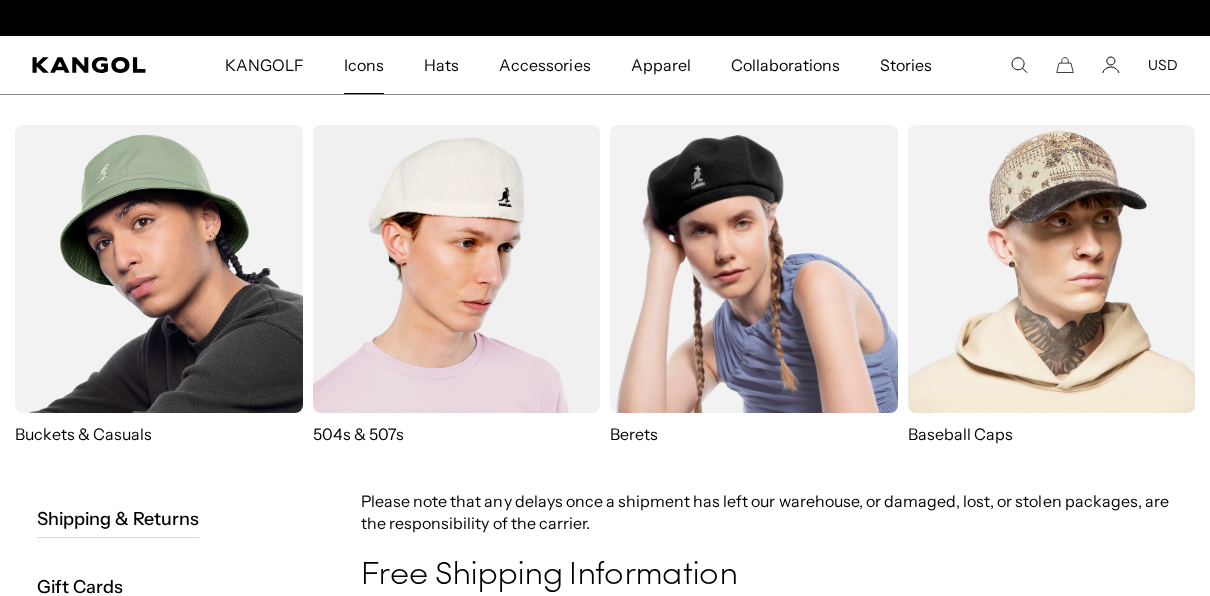 click on "Icons" at bounding box center (364, 65) 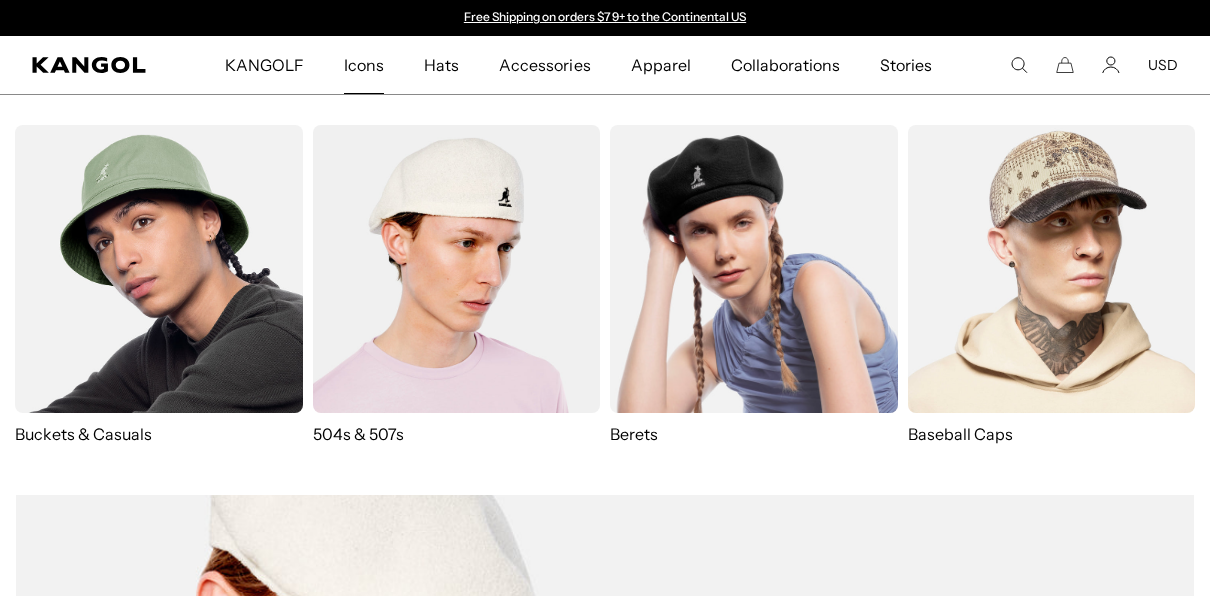 scroll, scrollTop: 0, scrollLeft: 0, axis: both 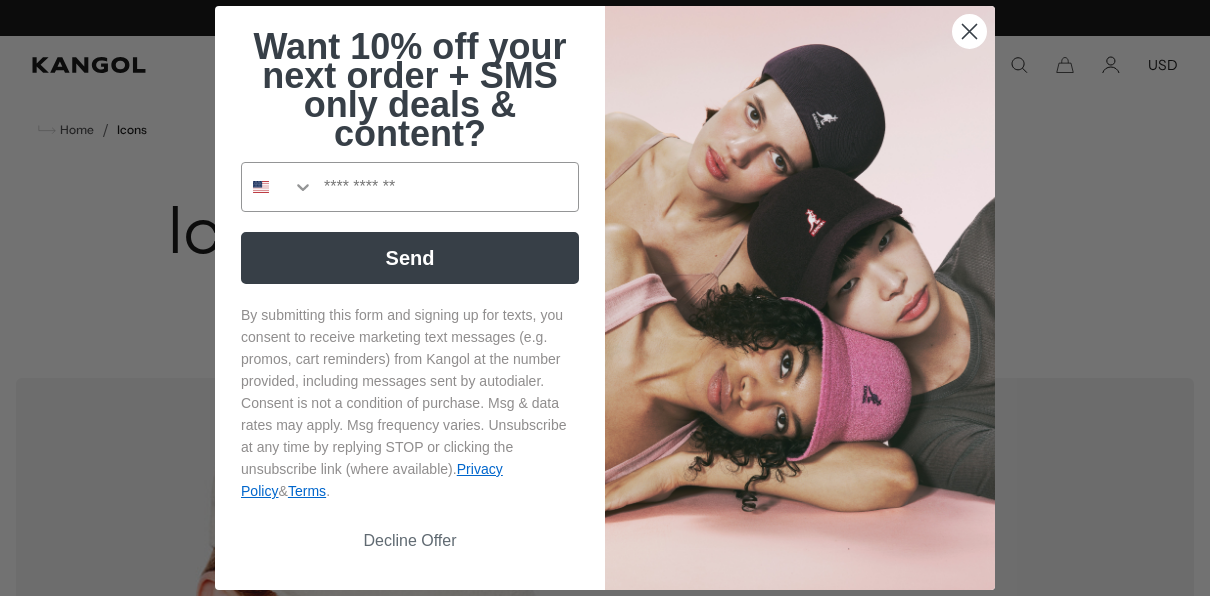 click 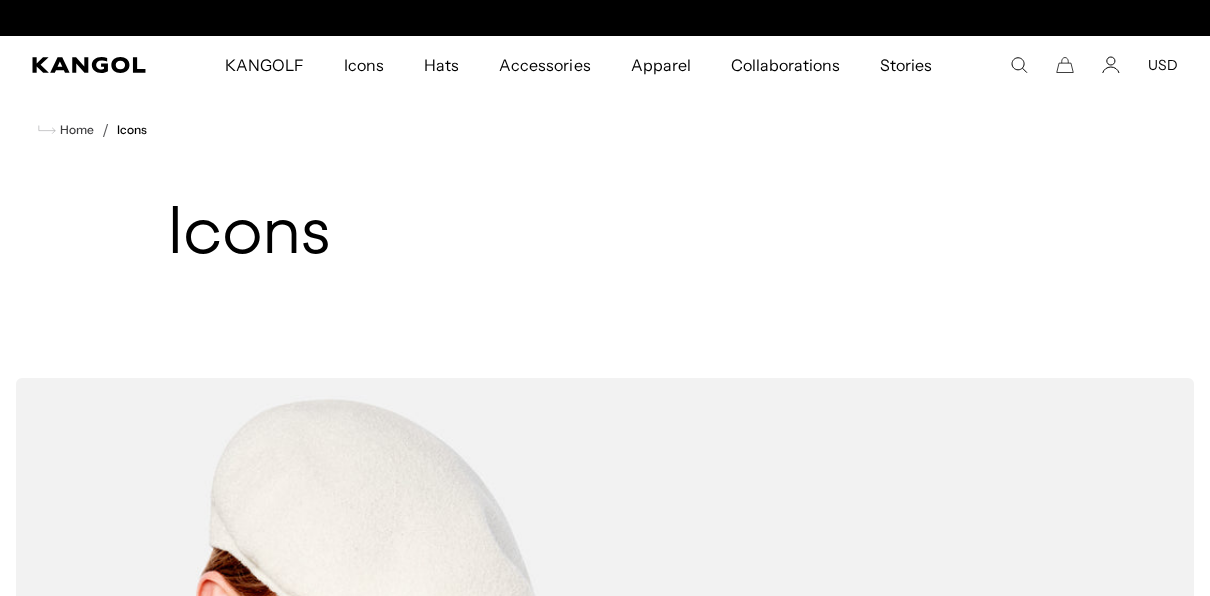scroll, scrollTop: 0, scrollLeft: 412, axis: horizontal 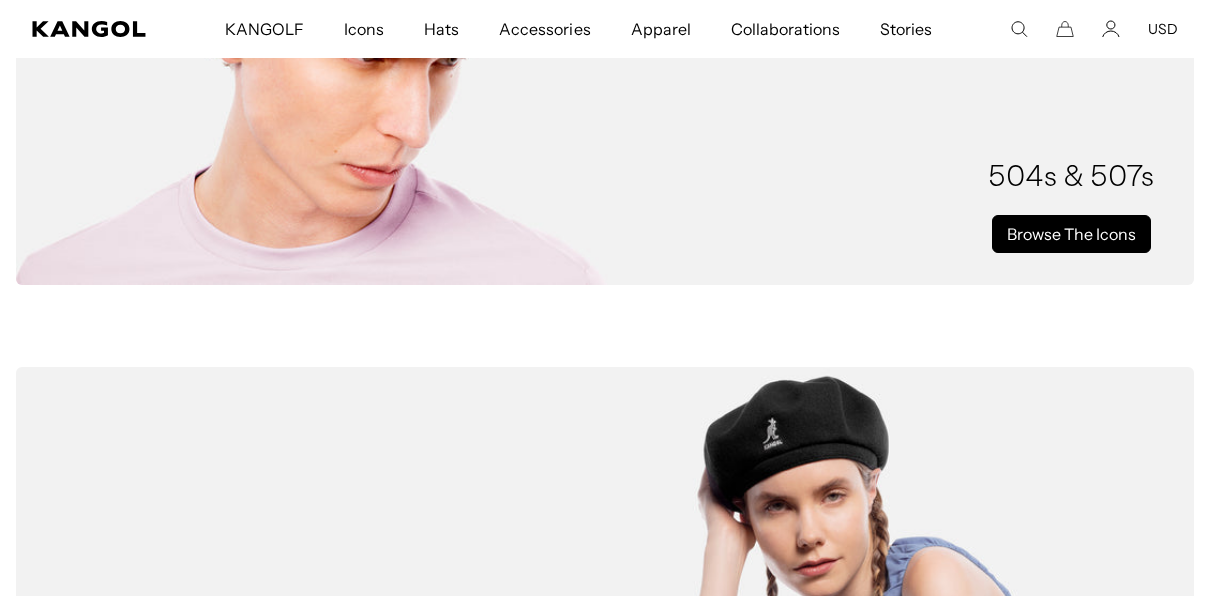 click on "Browse The Icons" at bounding box center (1071, 234) 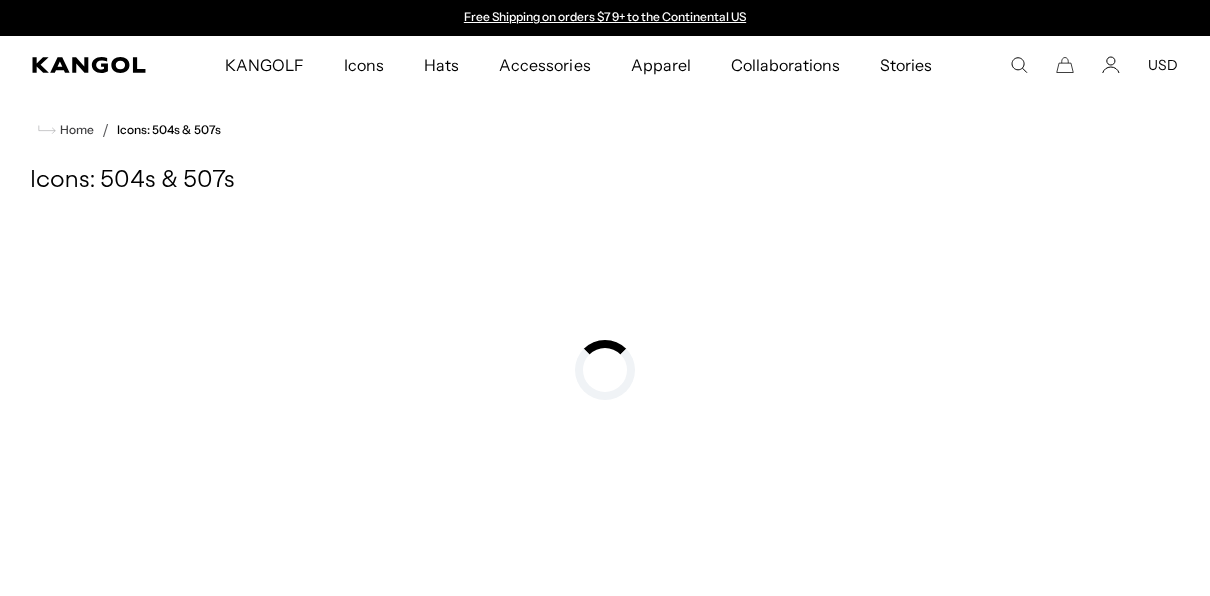 scroll, scrollTop: 0, scrollLeft: 0, axis: both 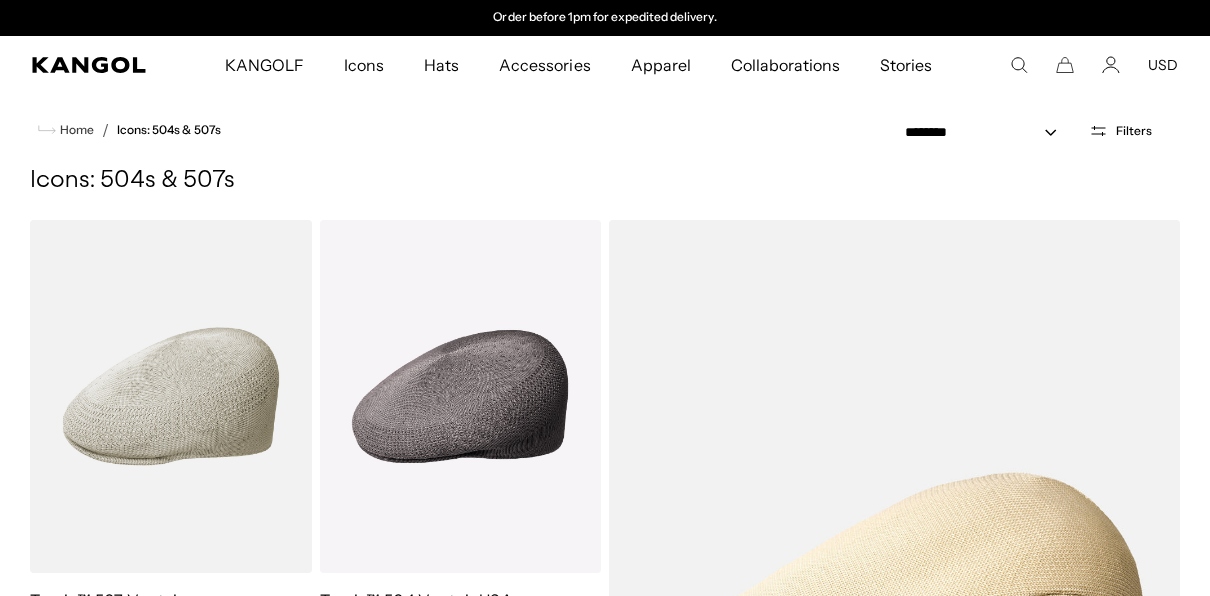 click 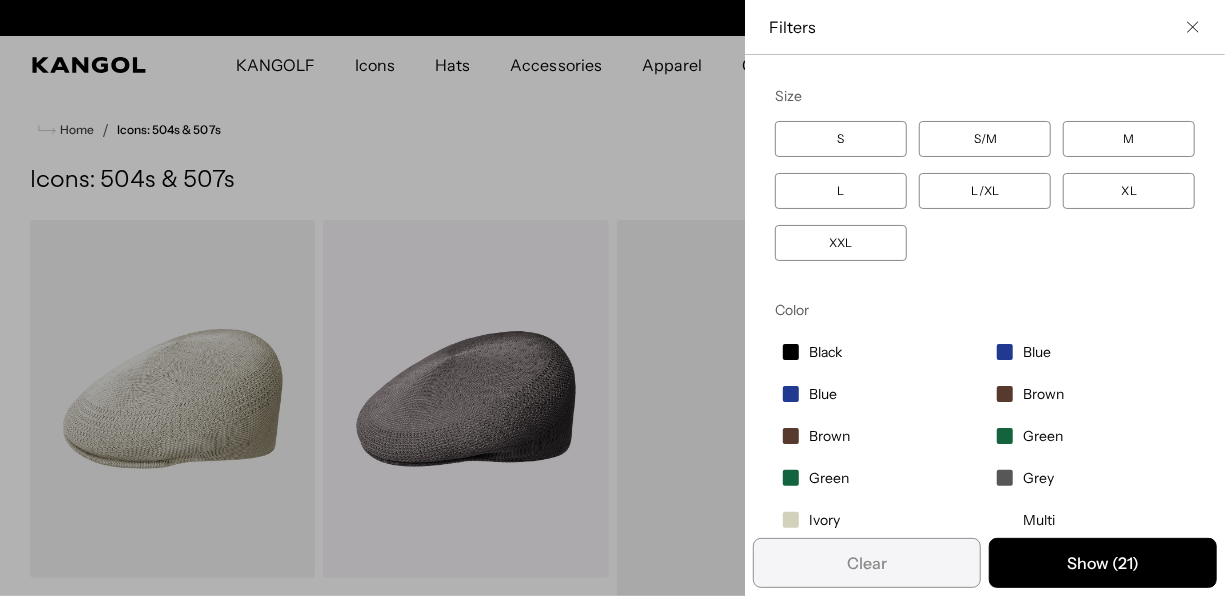 scroll, scrollTop: 0, scrollLeft: 0, axis: both 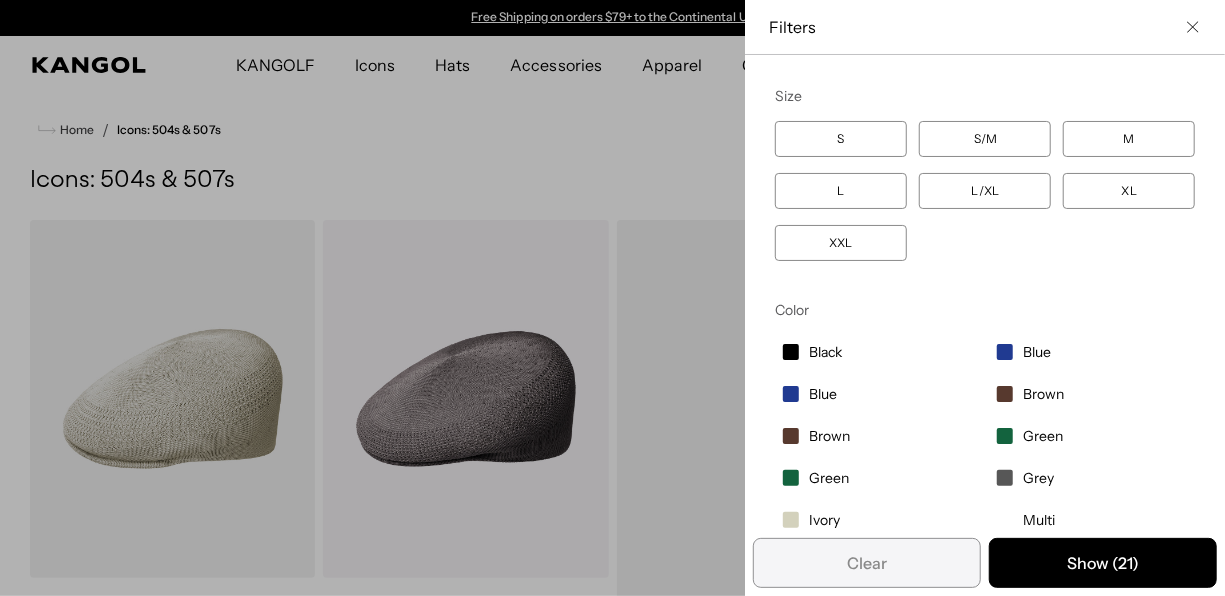 click on "L" at bounding box center [841, 191] 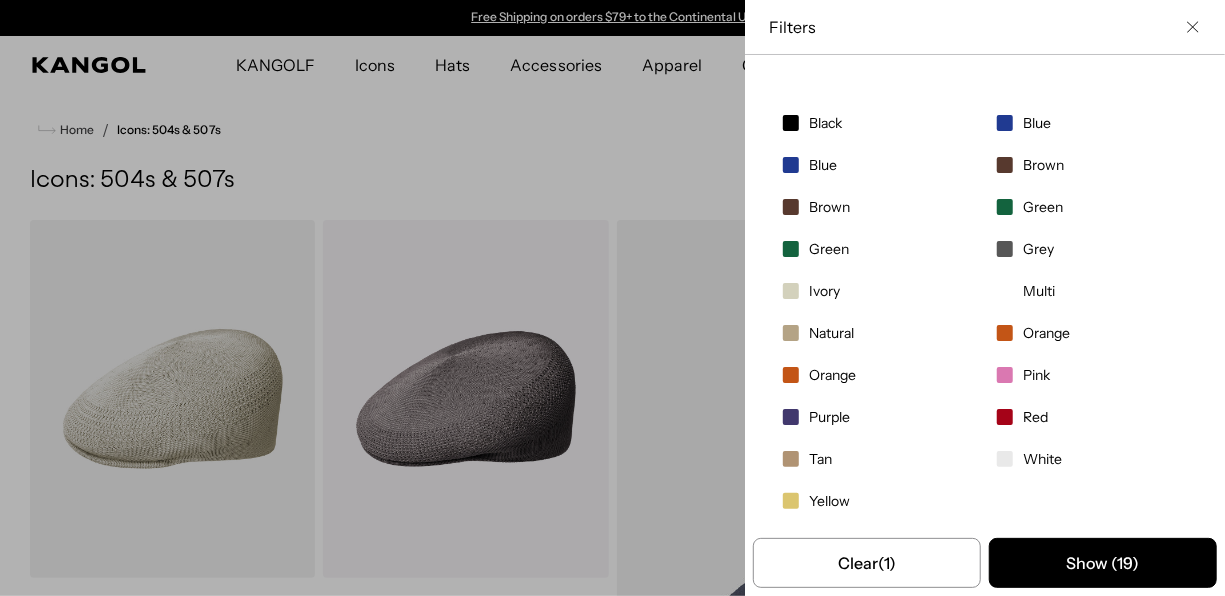scroll, scrollTop: 243, scrollLeft: 0, axis: vertical 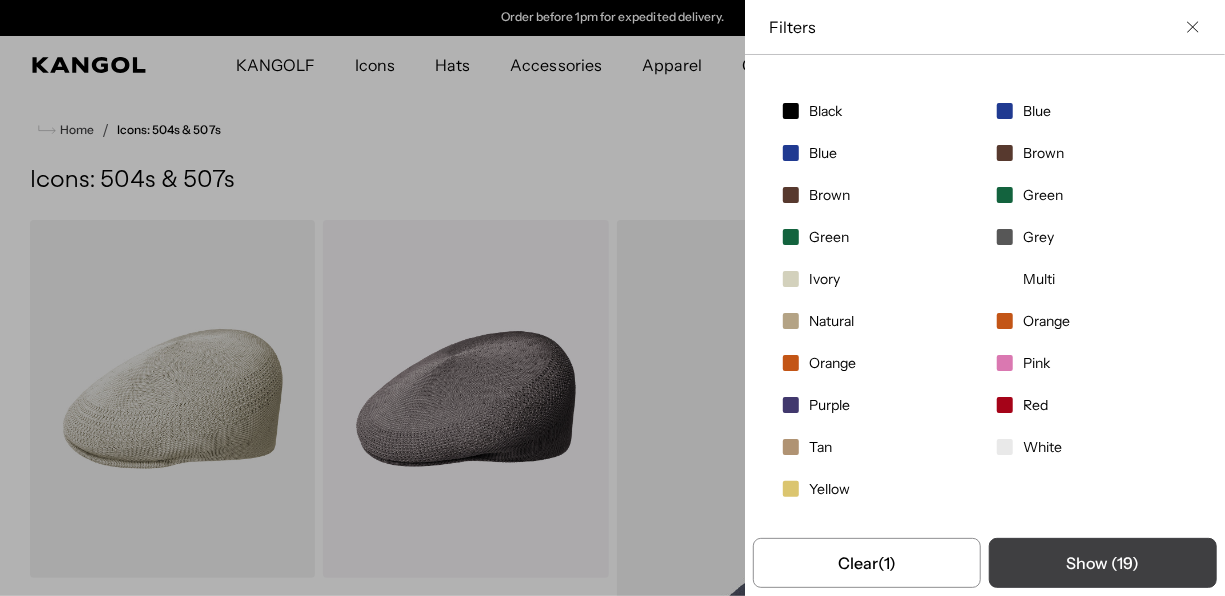 click on "Show ( 19 )" at bounding box center [1103, 563] 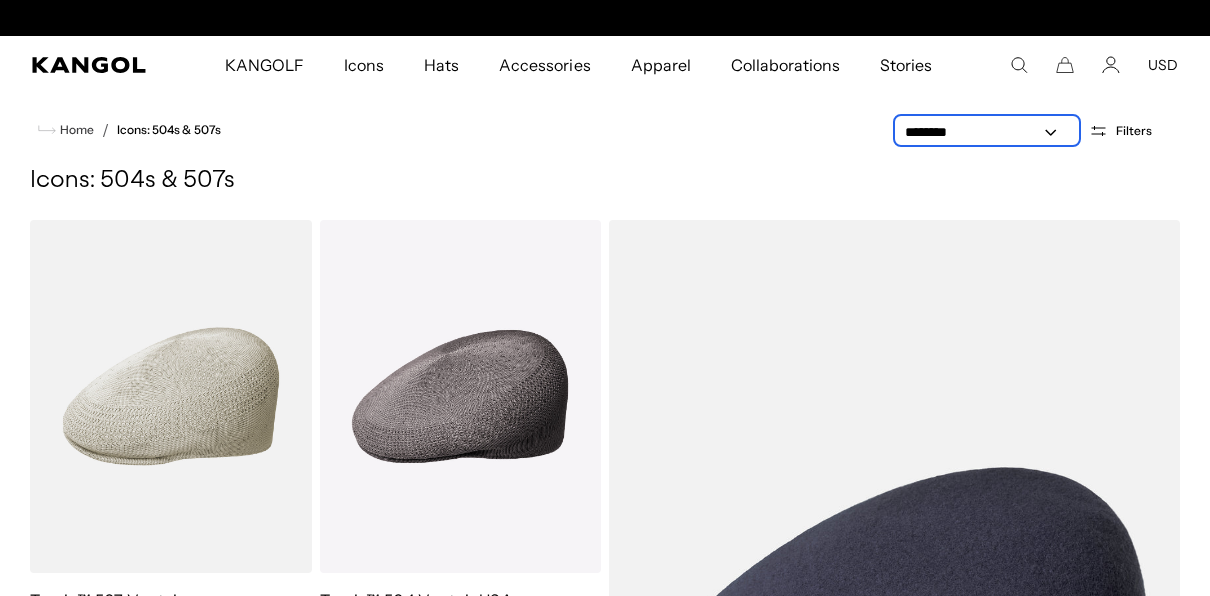 click on "**********" at bounding box center [987, 132] 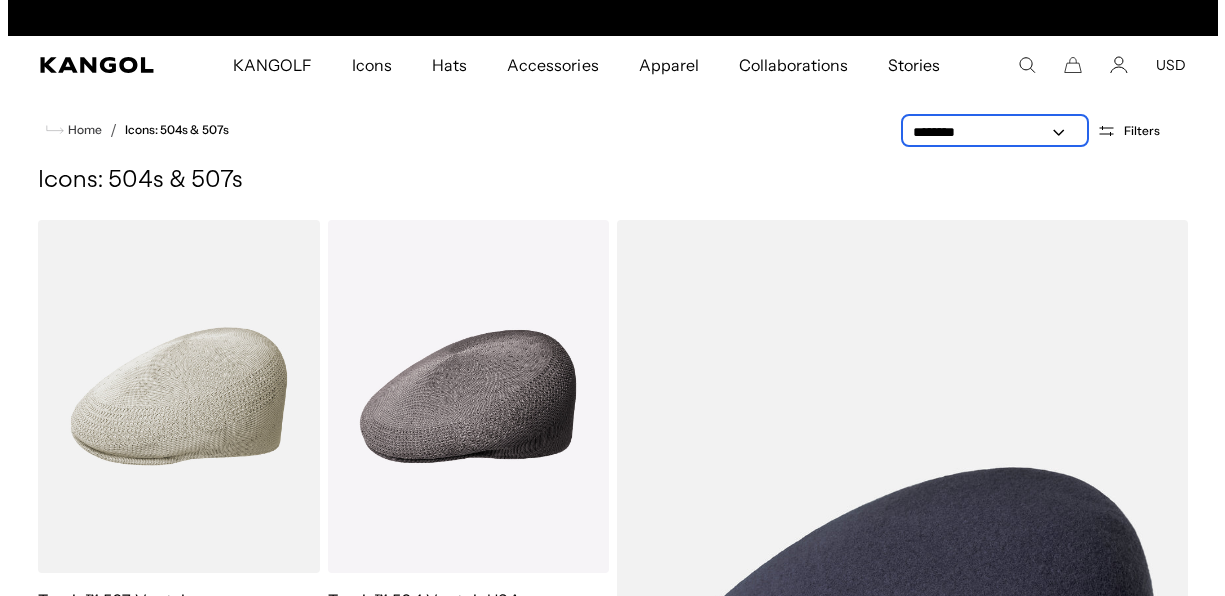 scroll, scrollTop: 0, scrollLeft: 0, axis: both 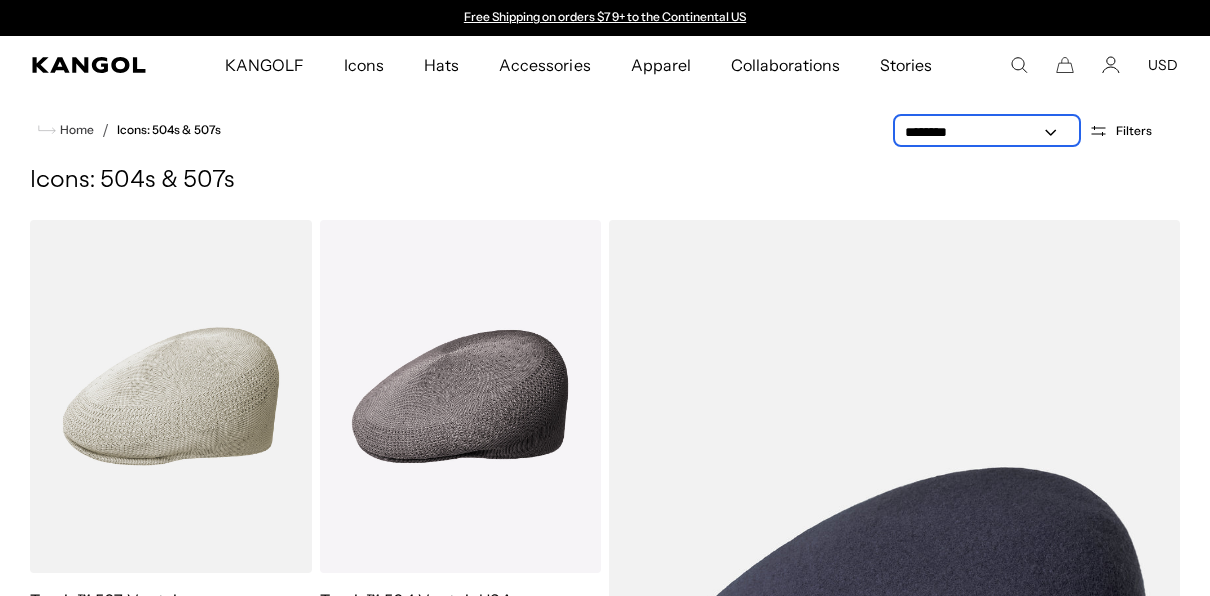 click on "**********" at bounding box center [987, 132] 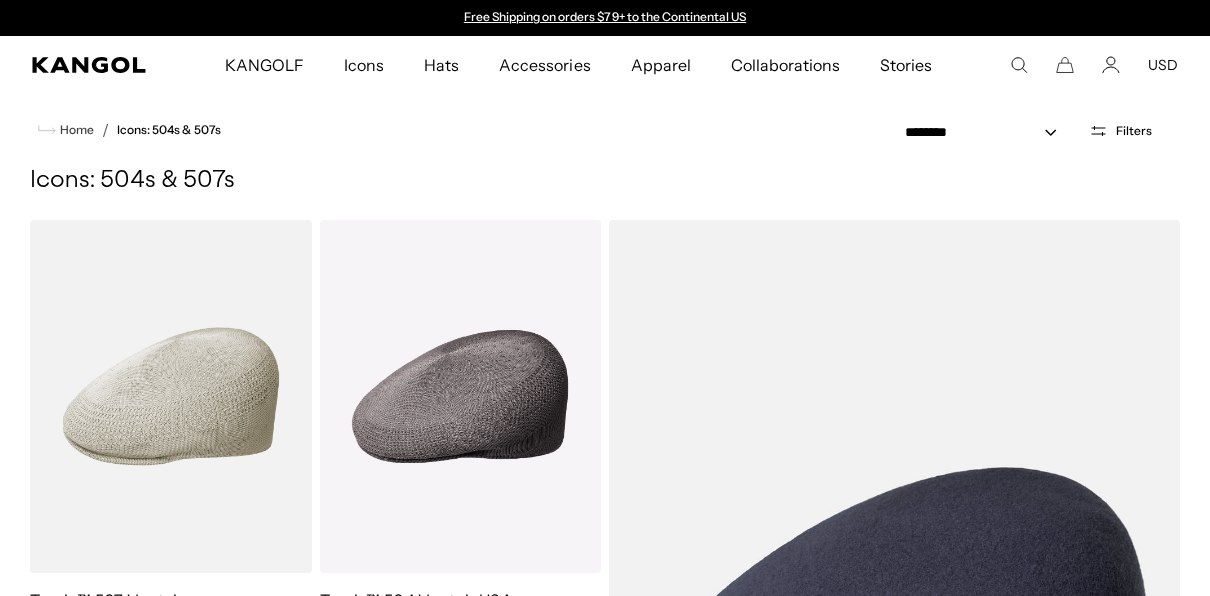 click on "Filters" at bounding box center (1120, 131) 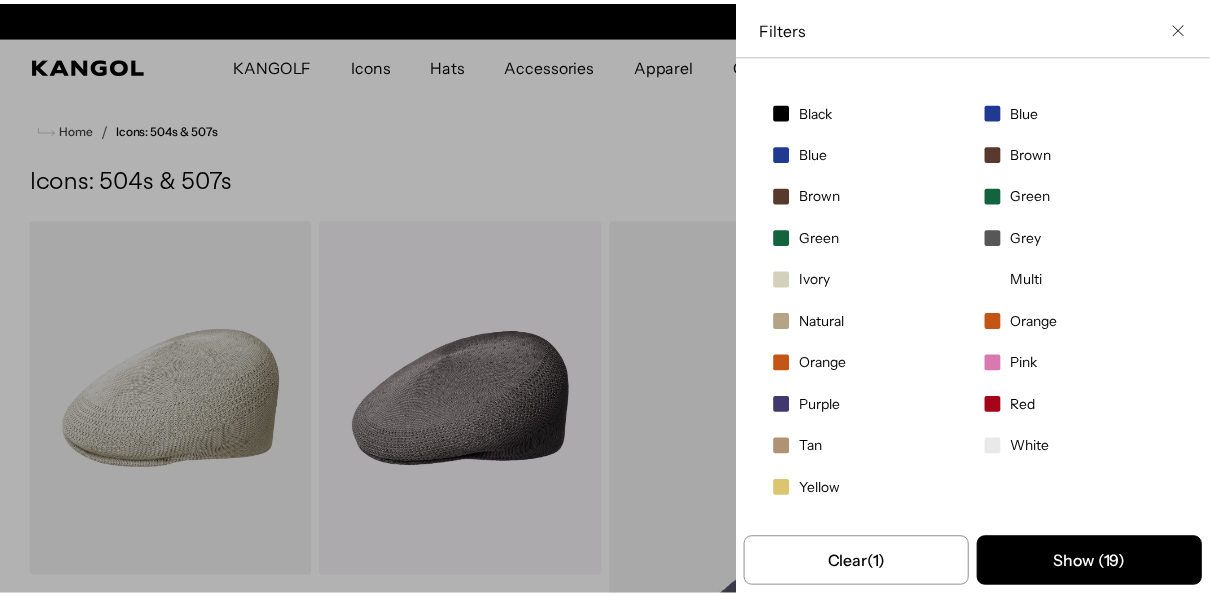 scroll, scrollTop: 0, scrollLeft: 412, axis: horizontal 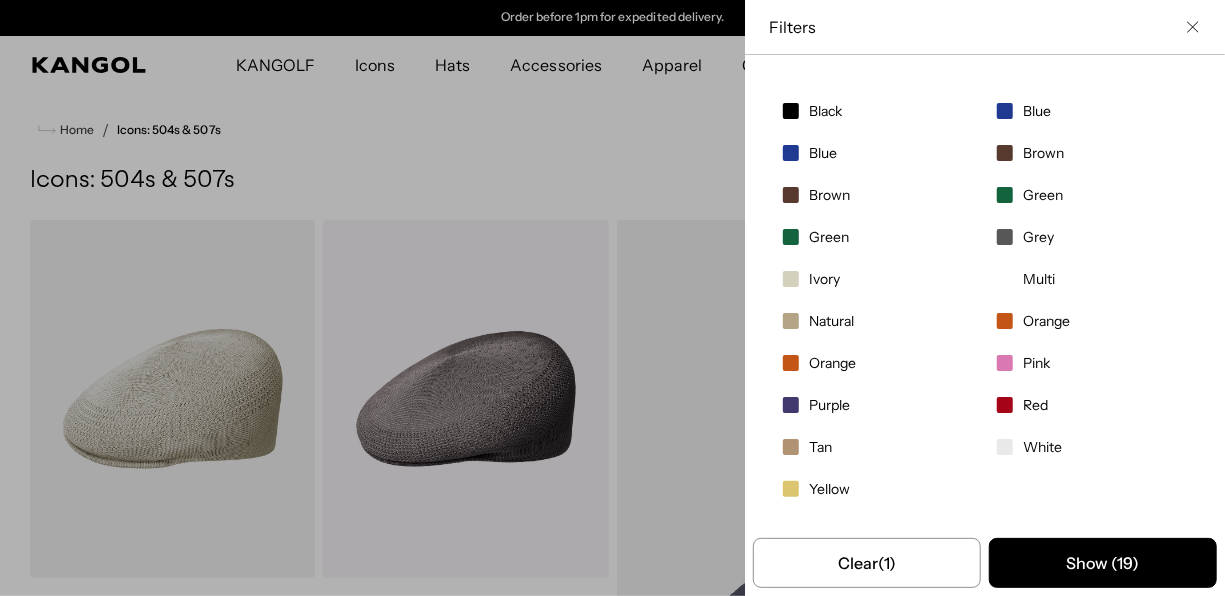 click on "Black Blue Blue Brown Brown Green Green Grey Ivory Multi Natural Orange Orange Pink Purple Red Tan White Yellow" at bounding box center (985, 300) 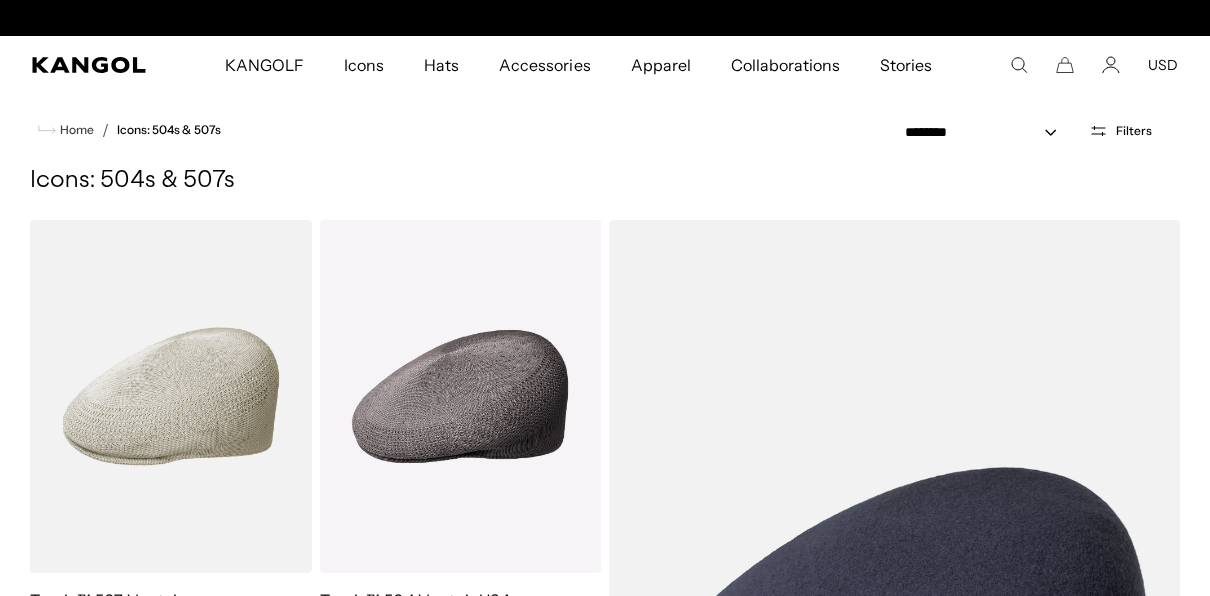 scroll, scrollTop: 0, scrollLeft: 412, axis: horizontal 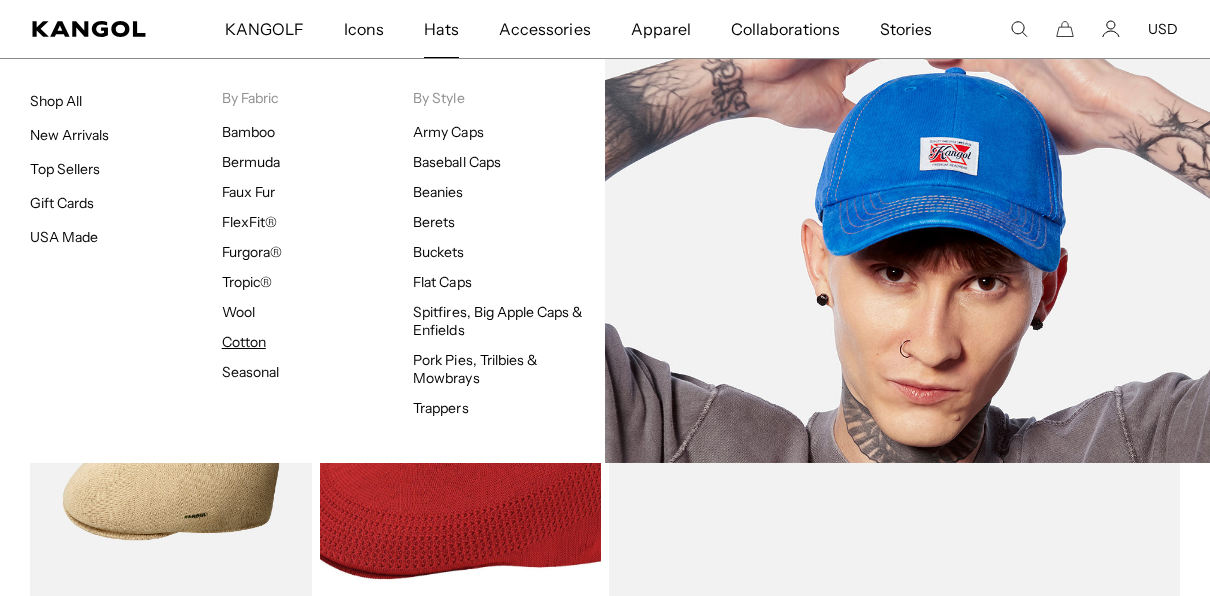 click on "Cotton" at bounding box center [244, 342] 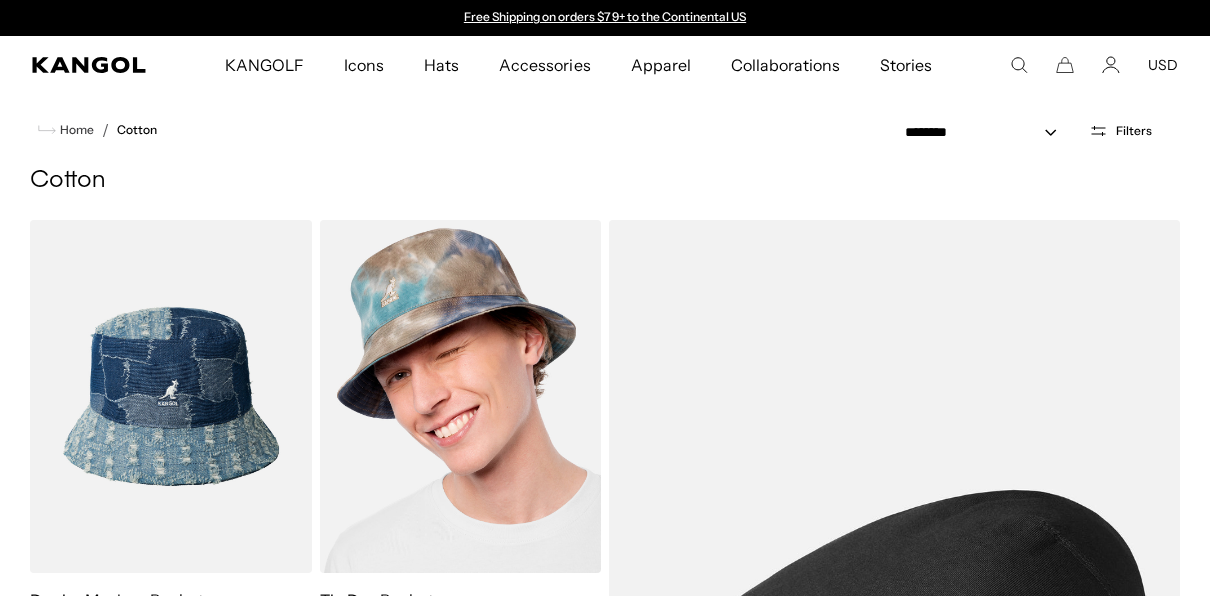 scroll, scrollTop: 0, scrollLeft: 0, axis: both 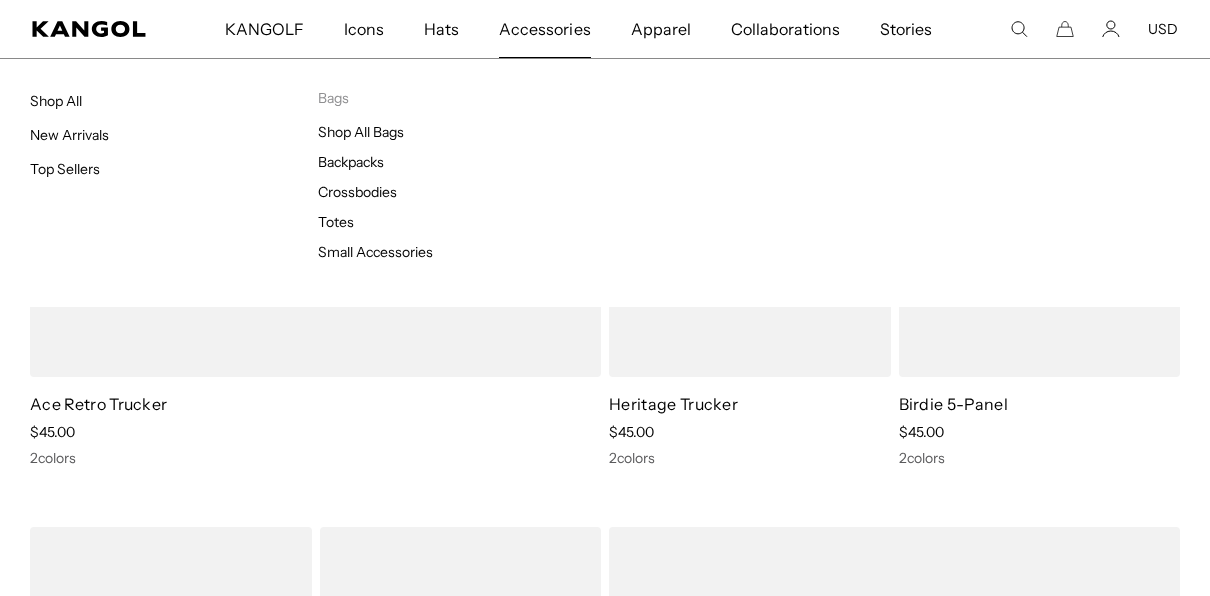 click on "Accessories" at bounding box center [544, 29] 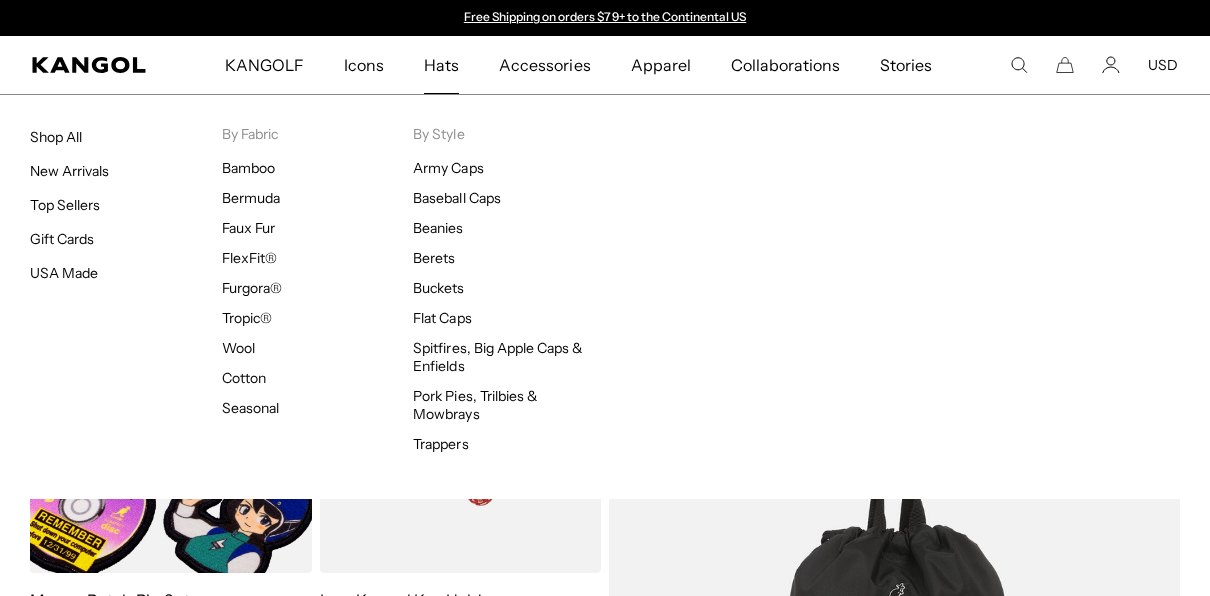 scroll, scrollTop: 0, scrollLeft: 0, axis: both 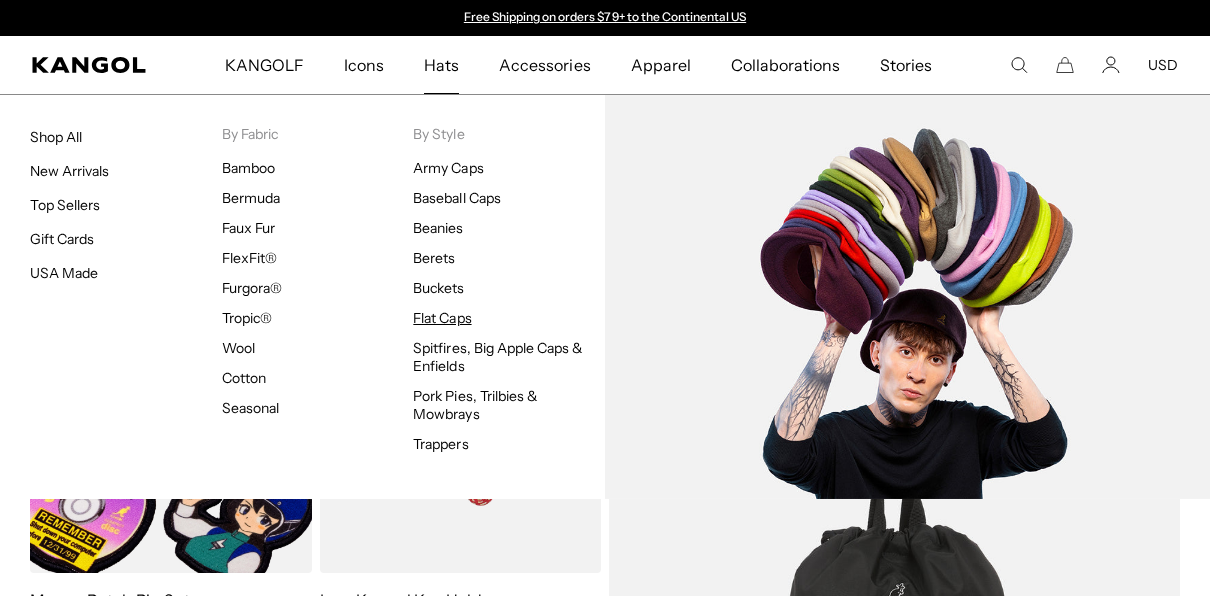 click on "Flat Caps" at bounding box center [442, 318] 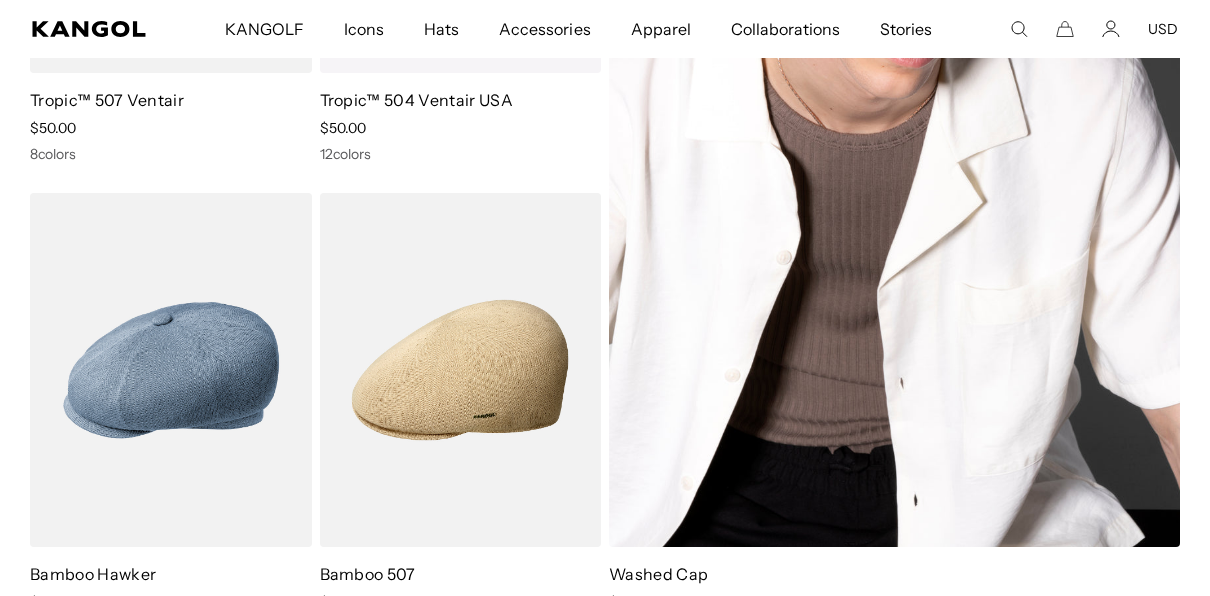 scroll, scrollTop: 0, scrollLeft: 0, axis: both 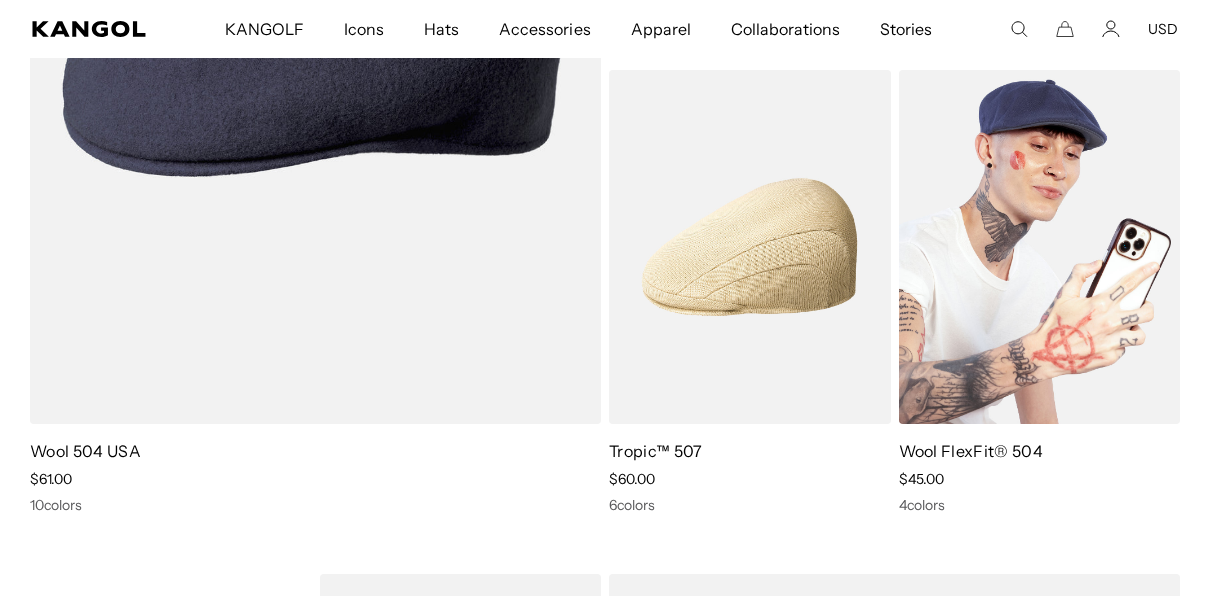 click at bounding box center [1040, 246] 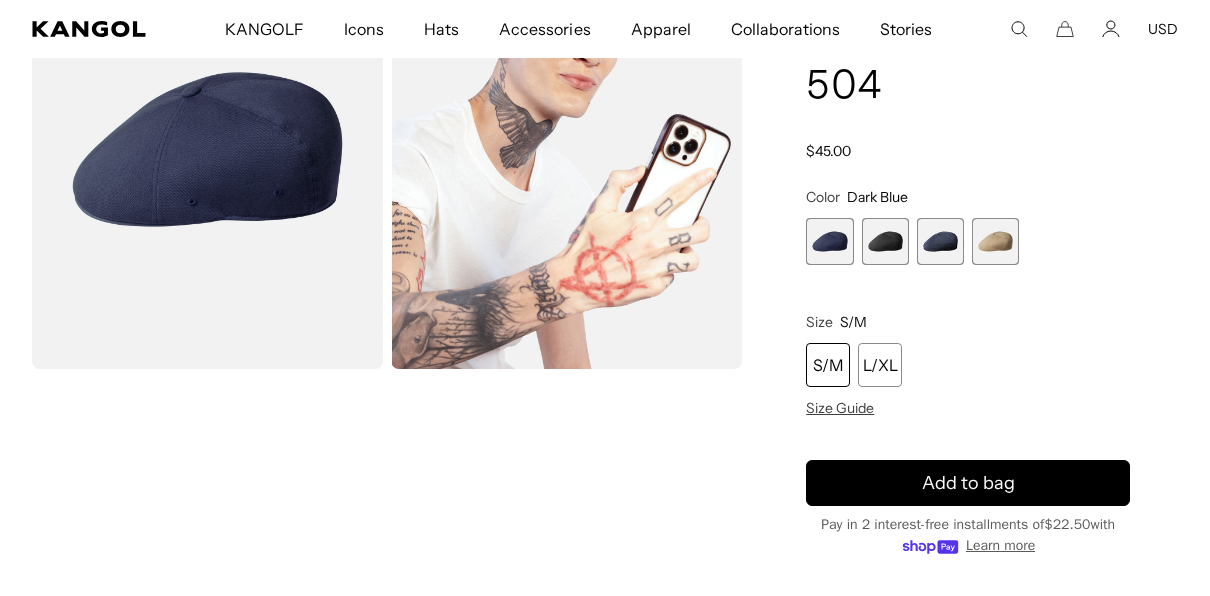 scroll, scrollTop: 0, scrollLeft: 0, axis: both 